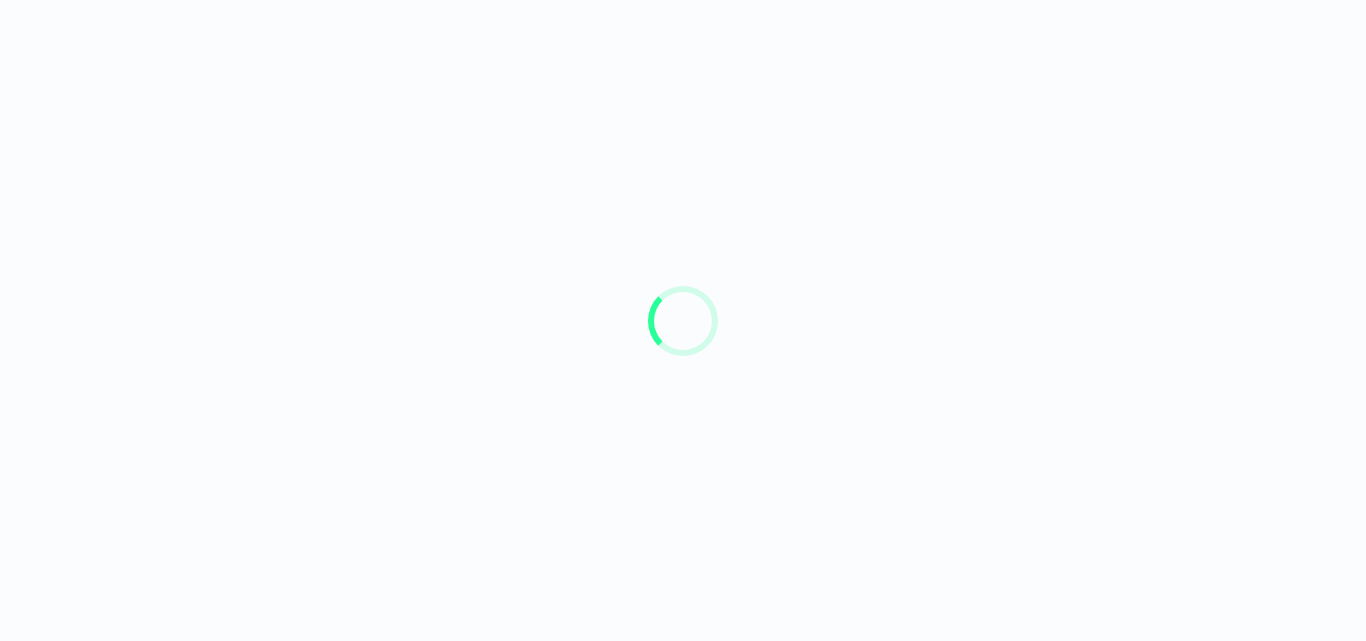 scroll, scrollTop: 0, scrollLeft: 0, axis: both 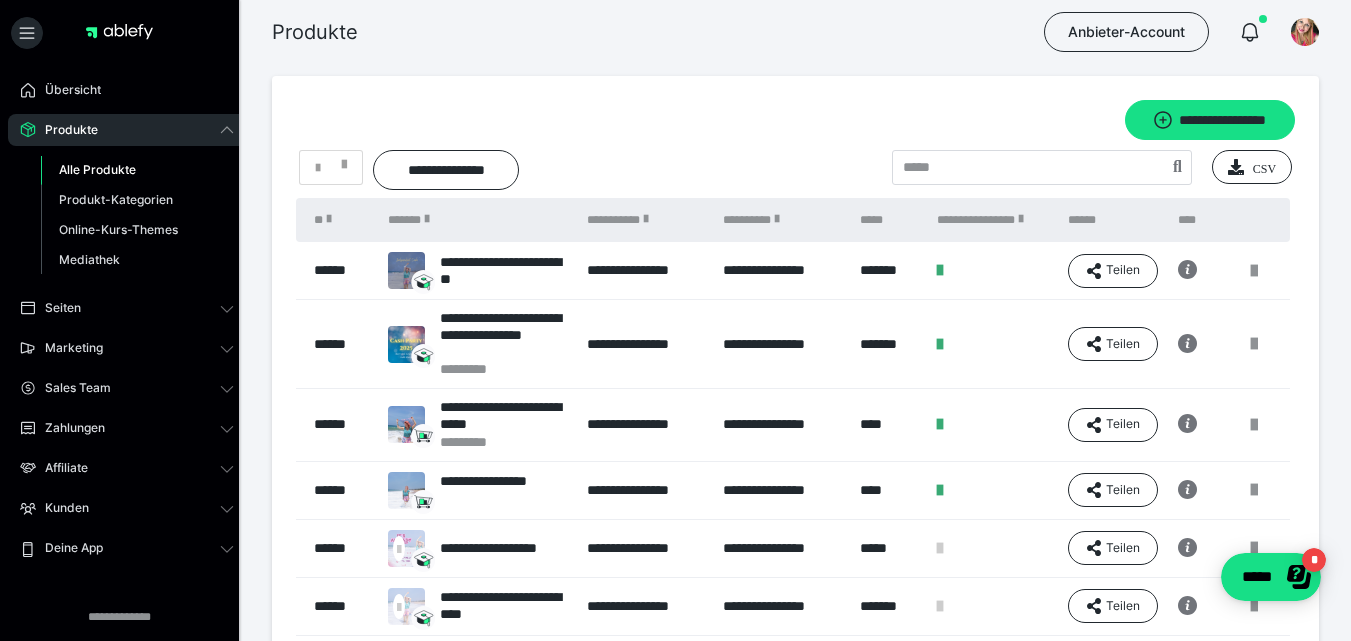 click on "Alle Produkte Produkt-Kategorien Online-Kurs-Themes Mediathek" at bounding box center (127, 215) 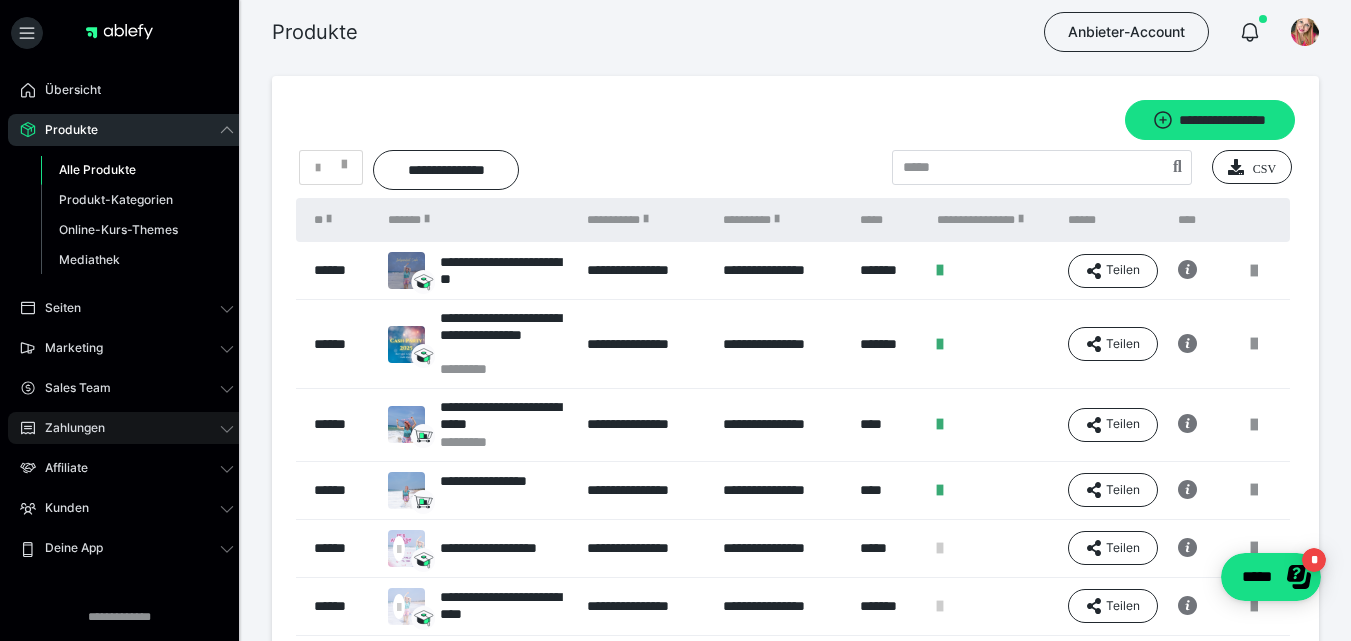 click on "Zahlungen" at bounding box center [68, 428] 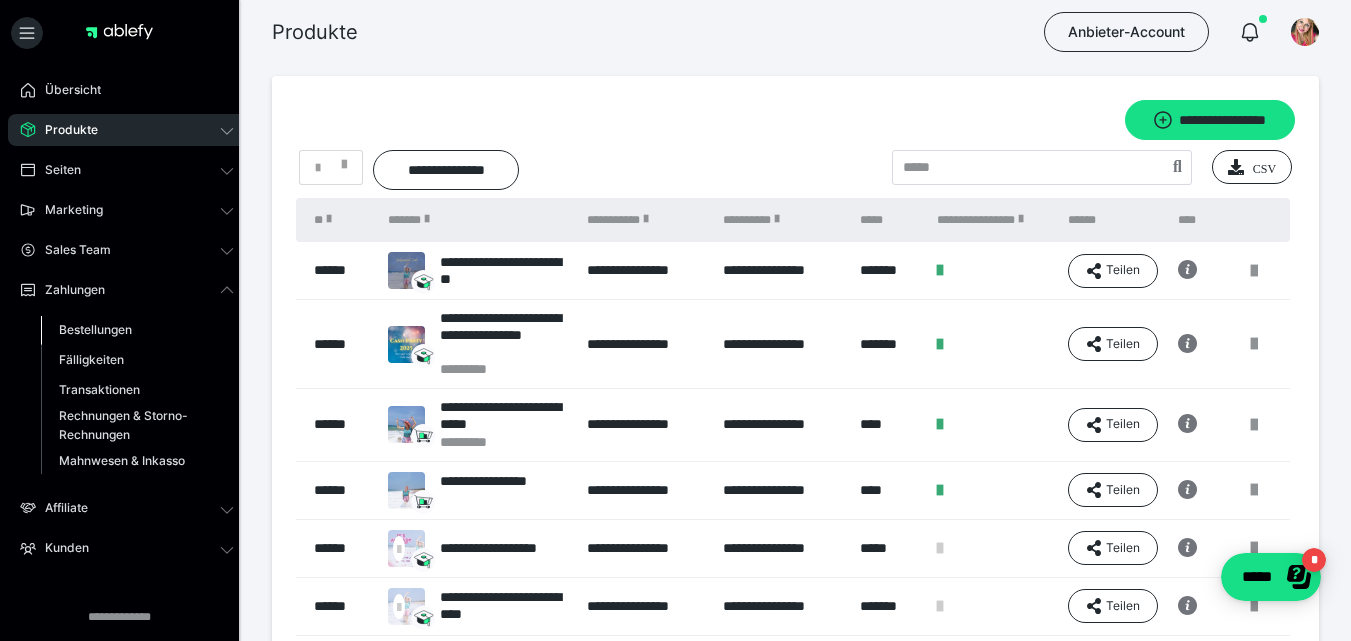 click on "Bestellungen" at bounding box center (95, 329) 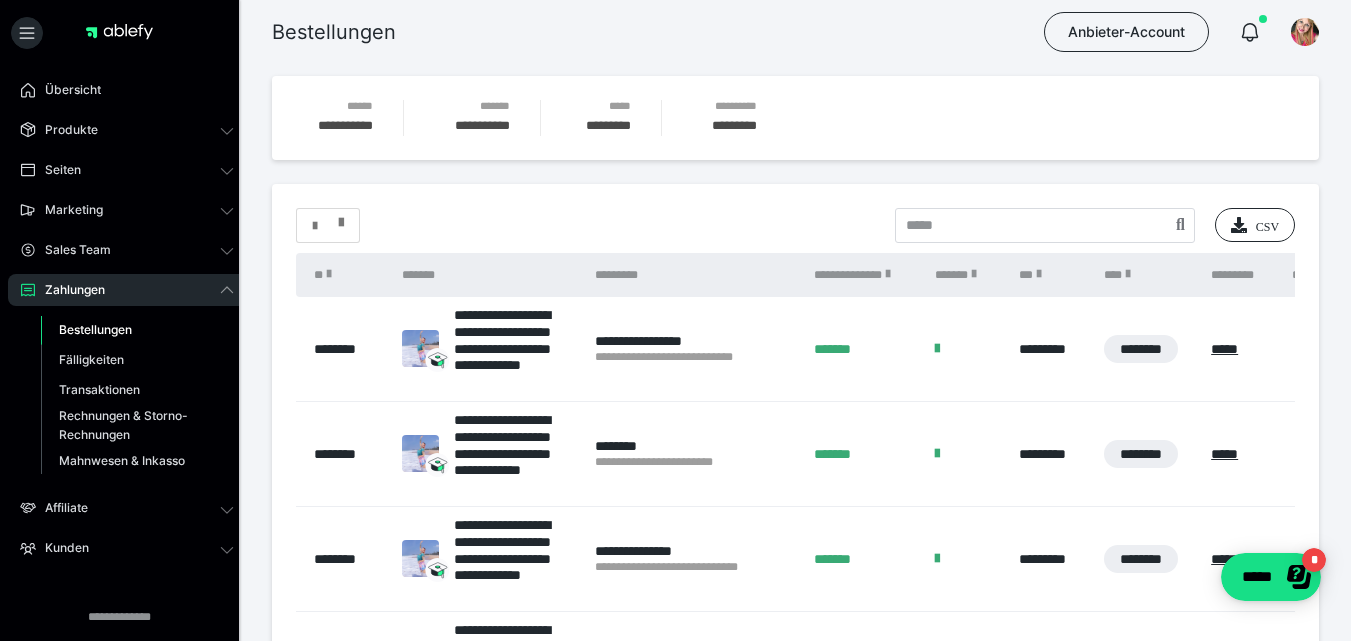 click at bounding box center (328, 226) 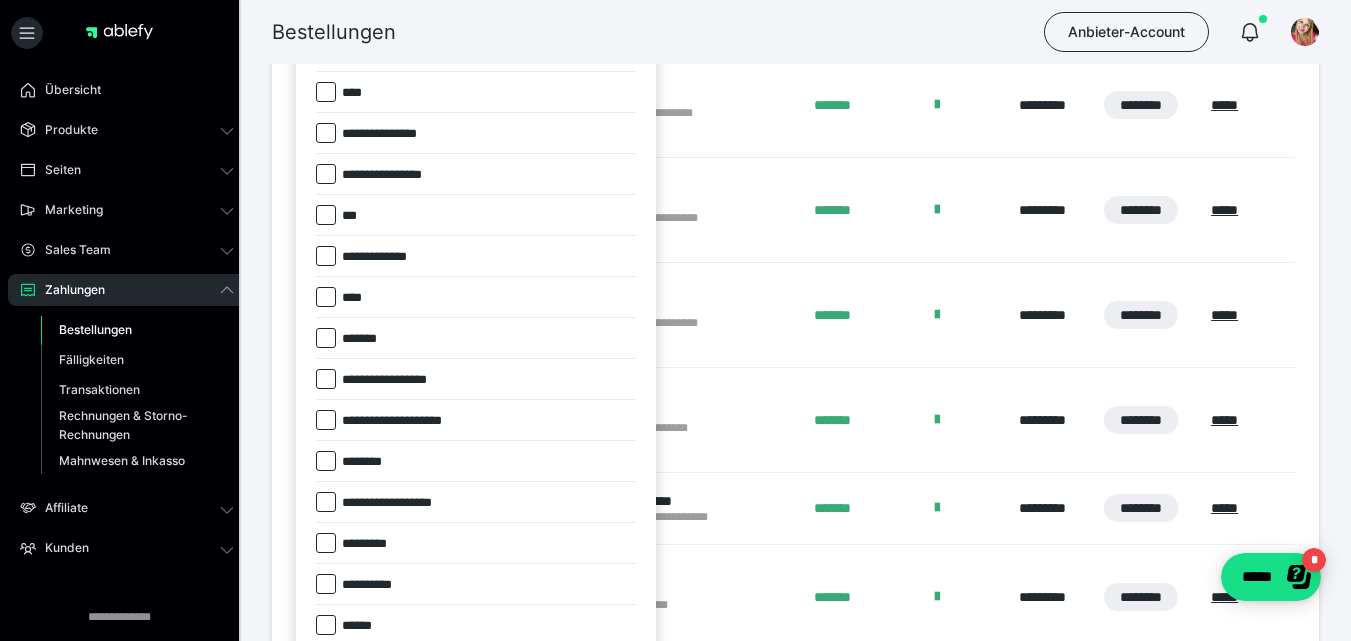 scroll, scrollTop: 580, scrollLeft: 0, axis: vertical 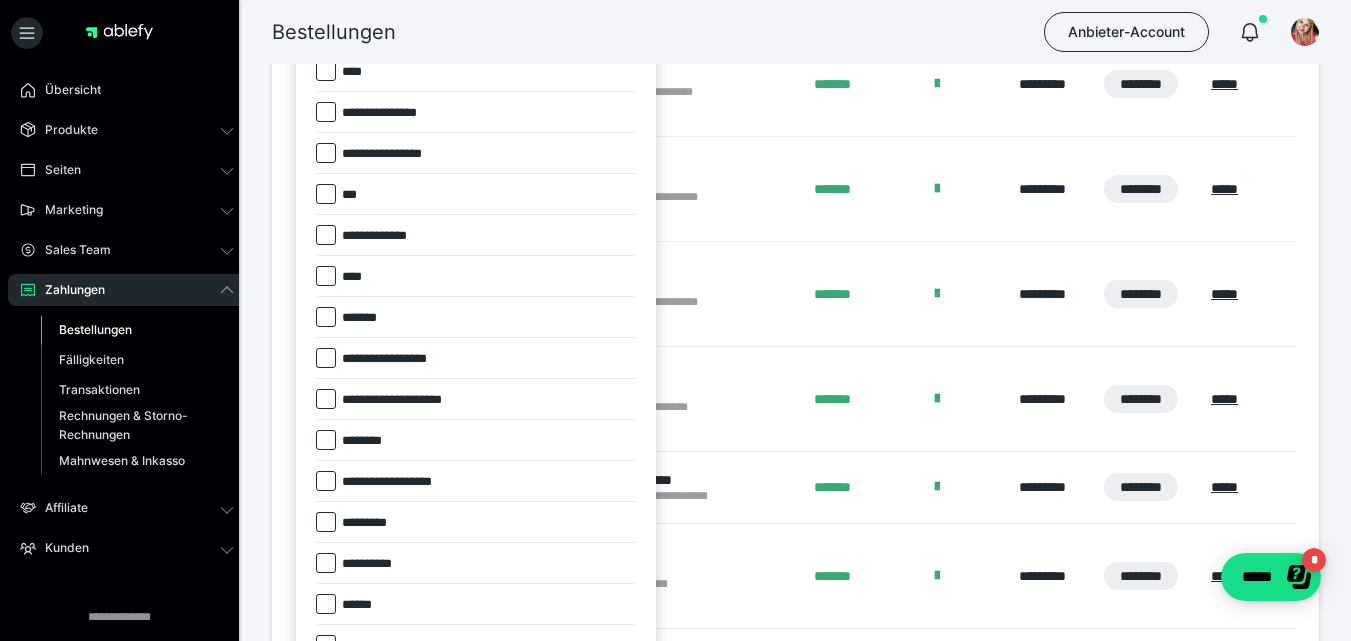 click on "*******" at bounding box center [476, 317] 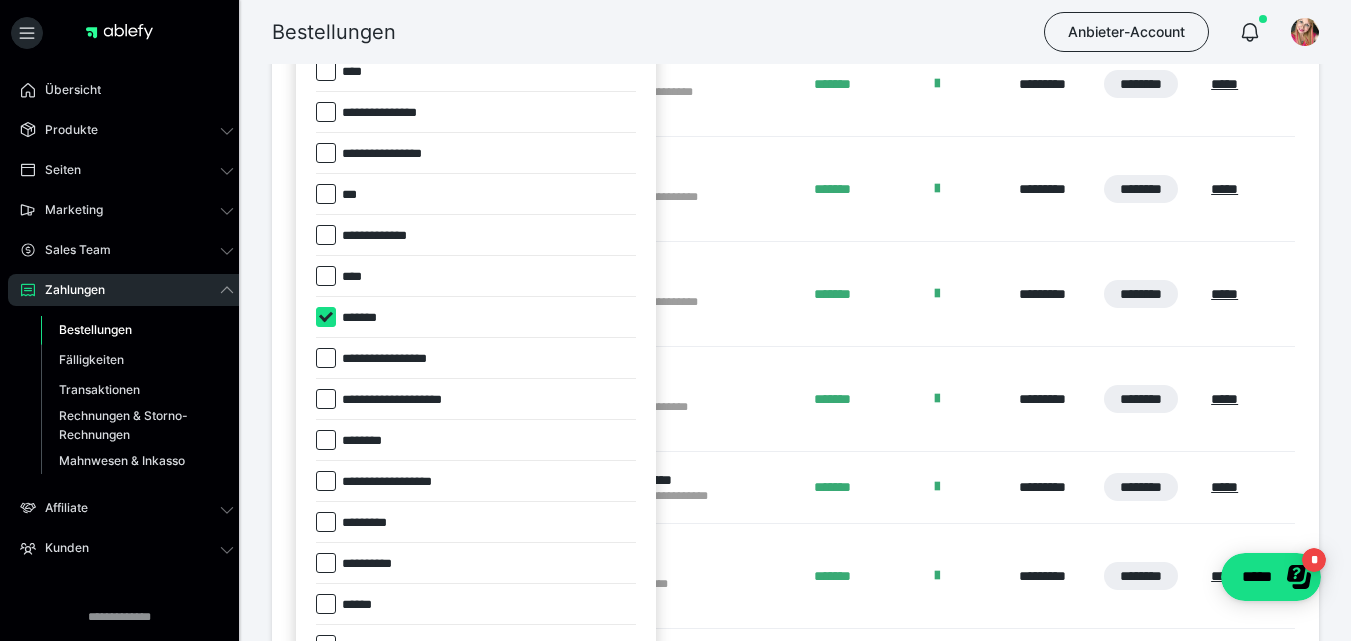 checkbox on "****" 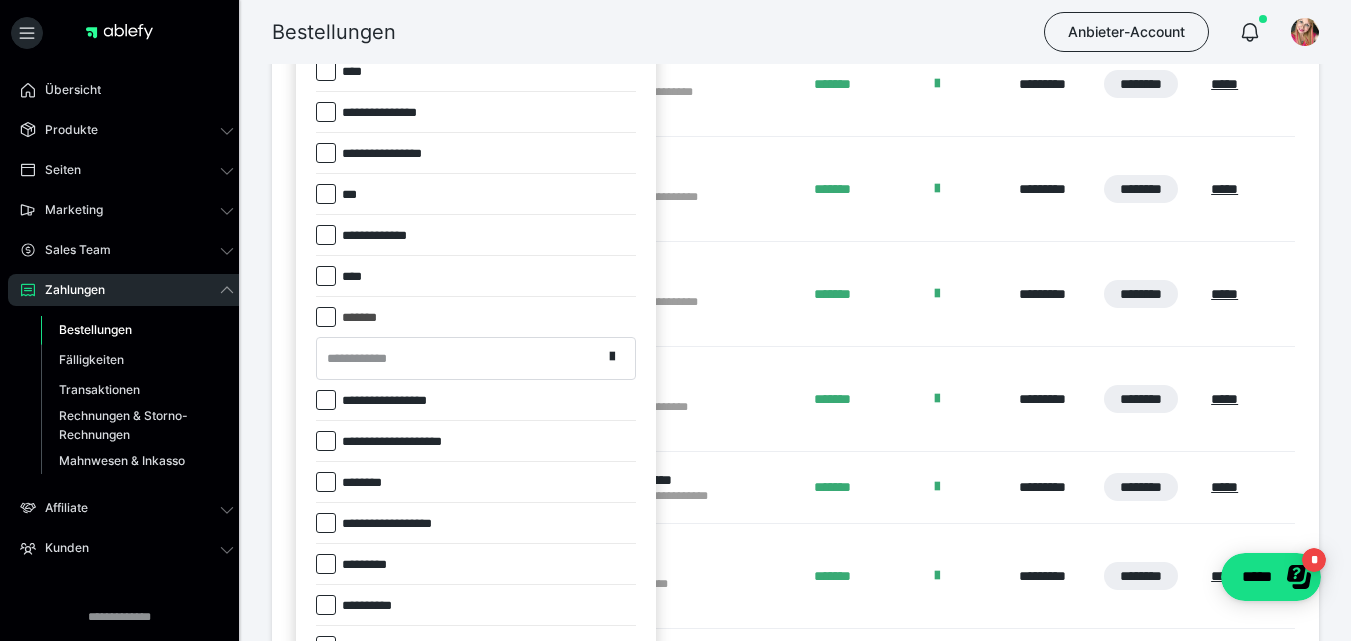 click on "**********" at bounding box center [363, 359] 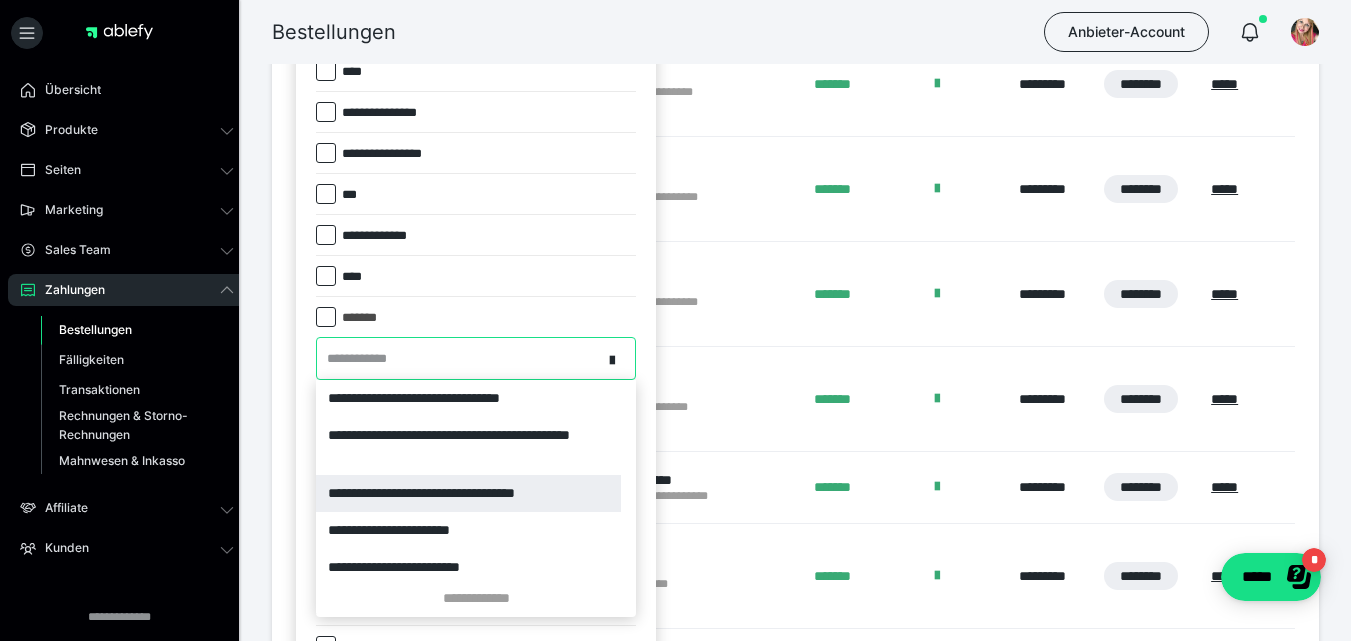click on "**********" at bounding box center [468, 493] 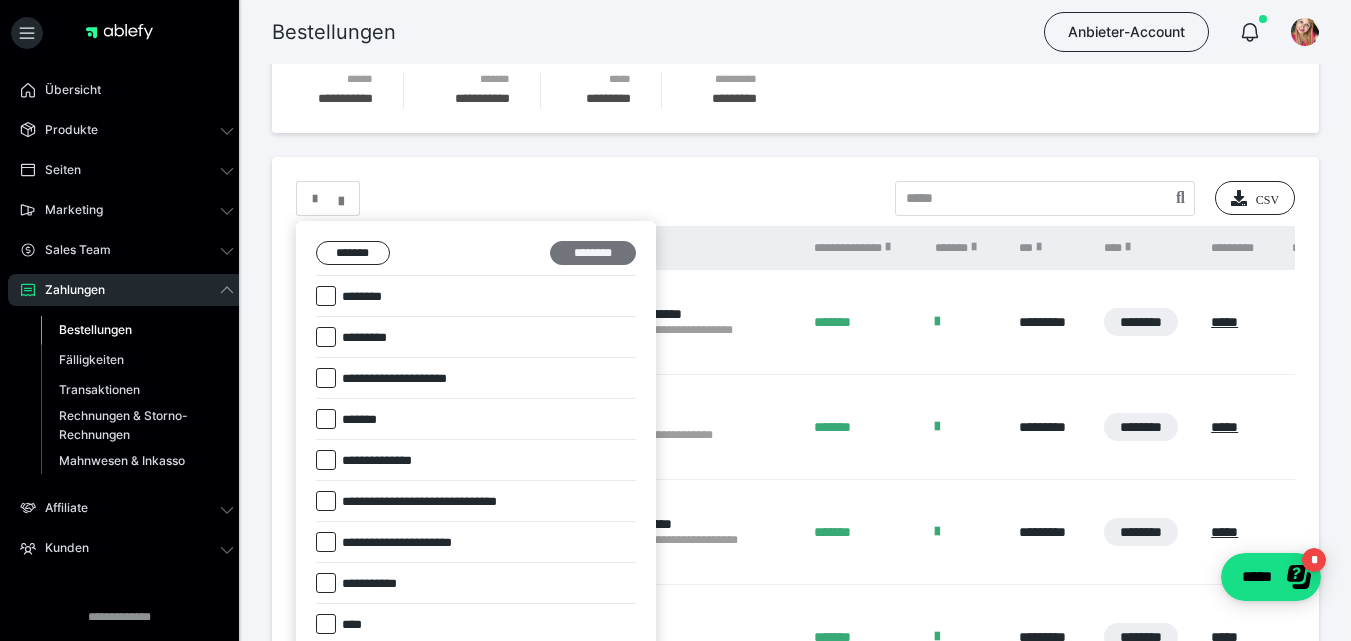 scroll, scrollTop: 0, scrollLeft: 0, axis: both 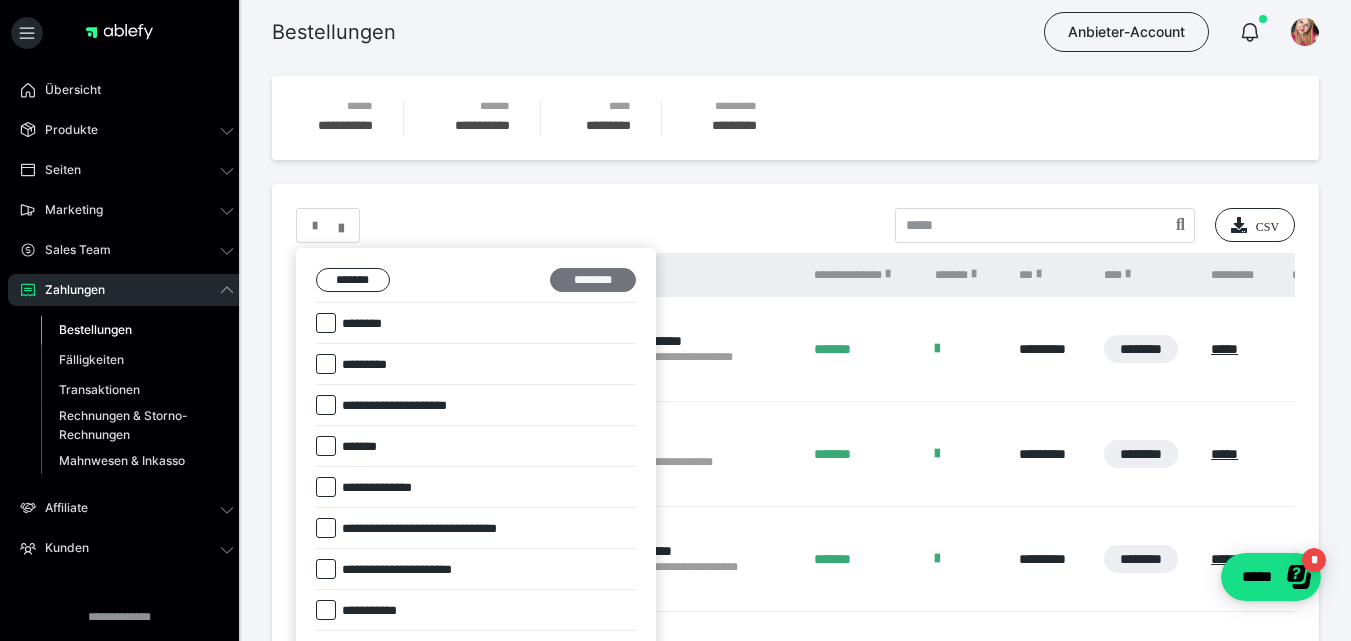 click on "********" at bounding box center [593, 280] 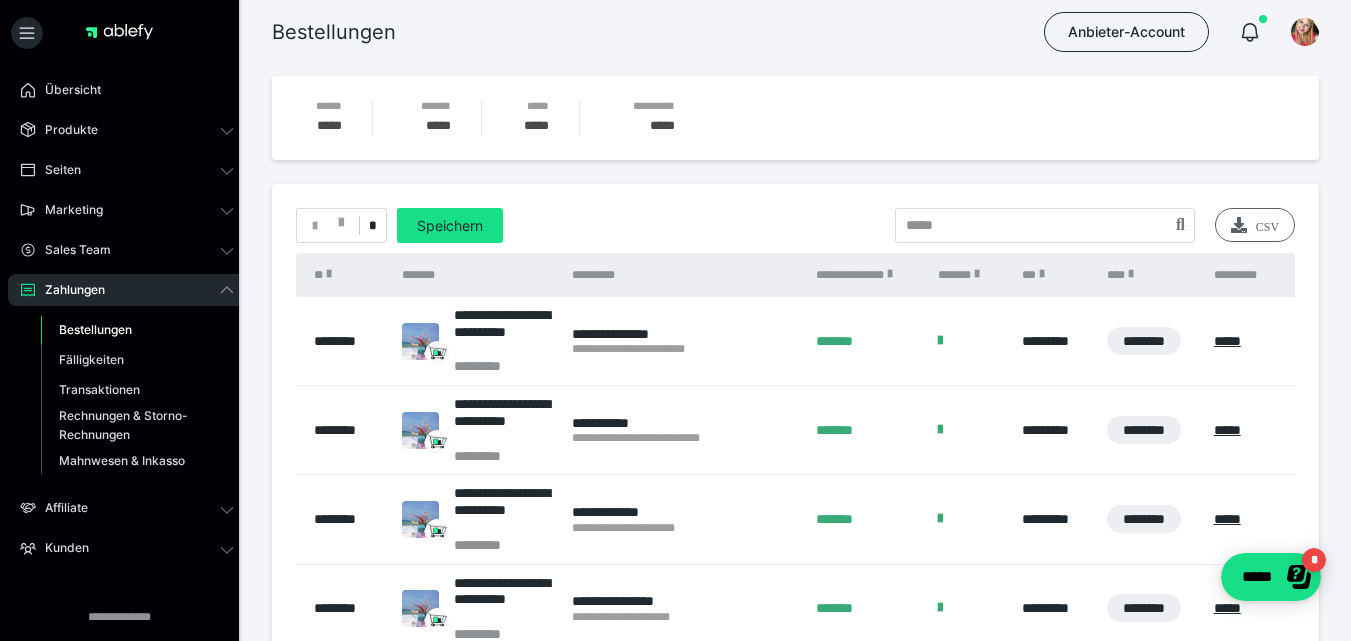 click on "CSV" at bounding box center (1255, 225) 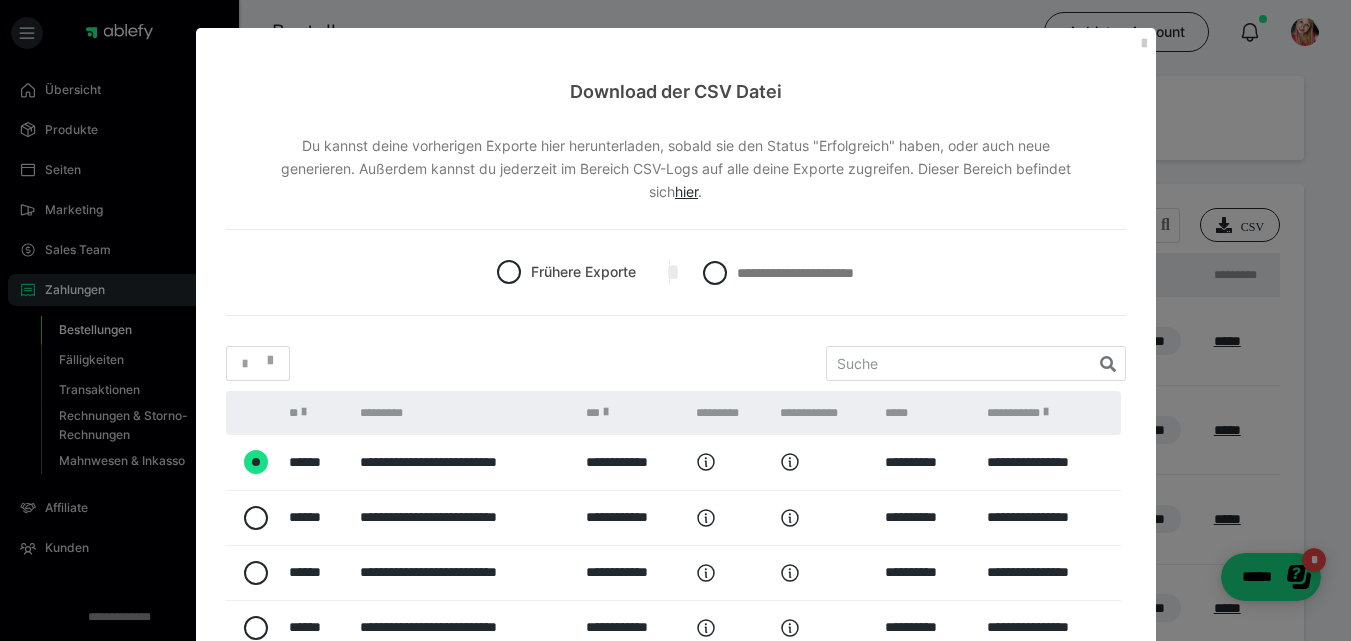 click on "*" at bounding box center [258, 363] 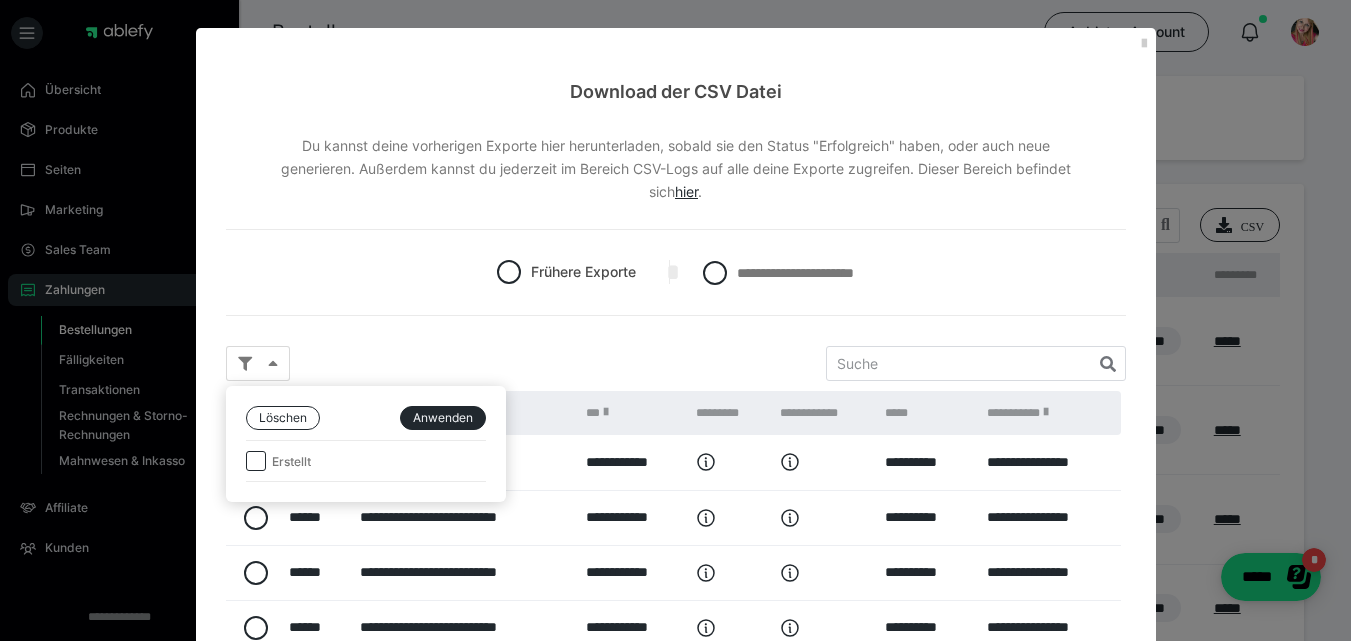 click at bounding box center [675, 320] 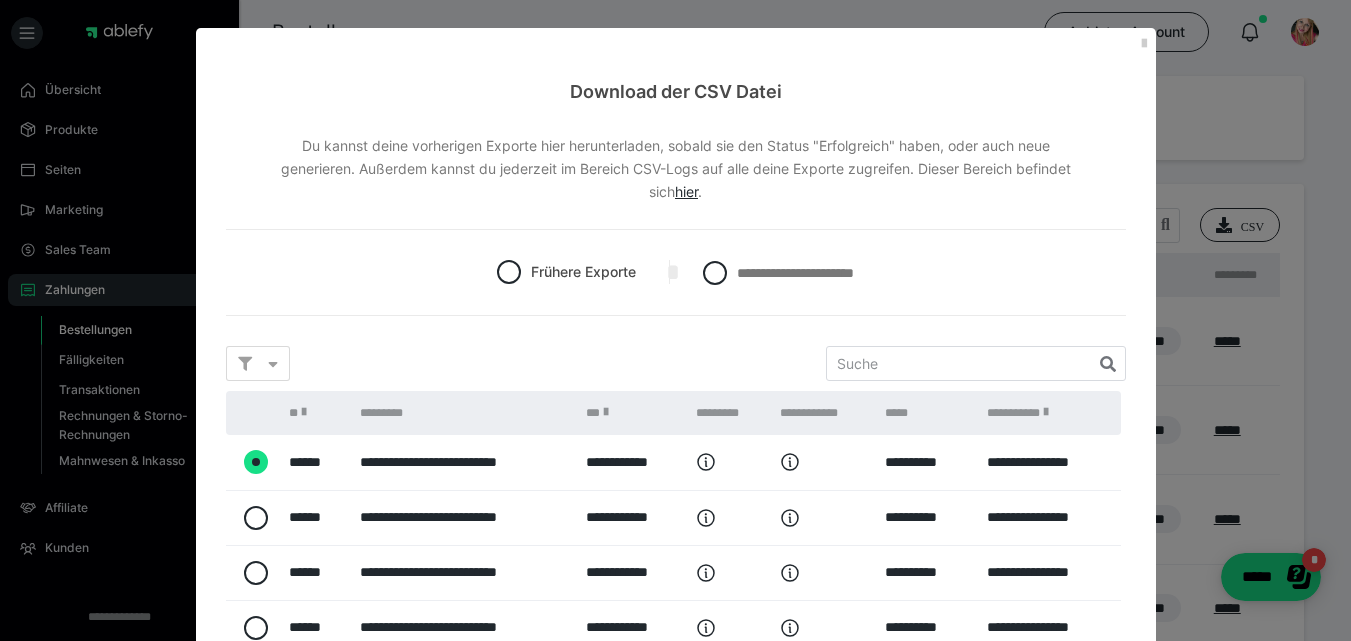 click on "**********" at bounding box center [676, 287] 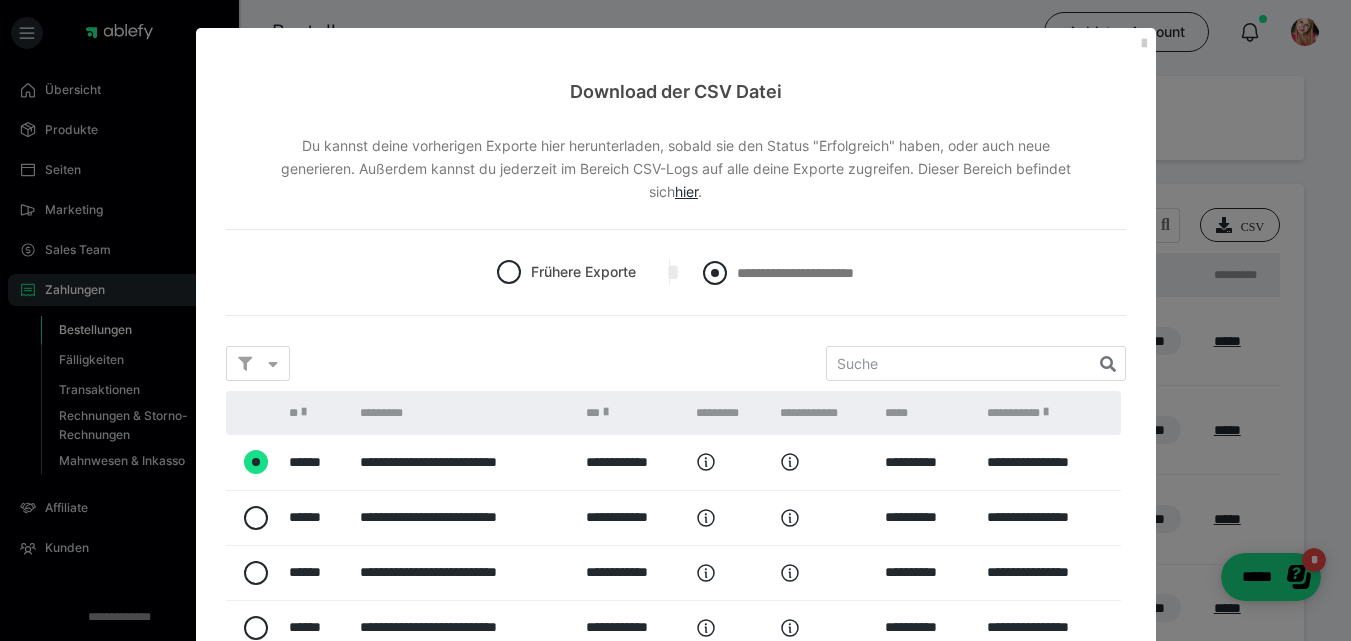 click at bounding box center [715, 273] 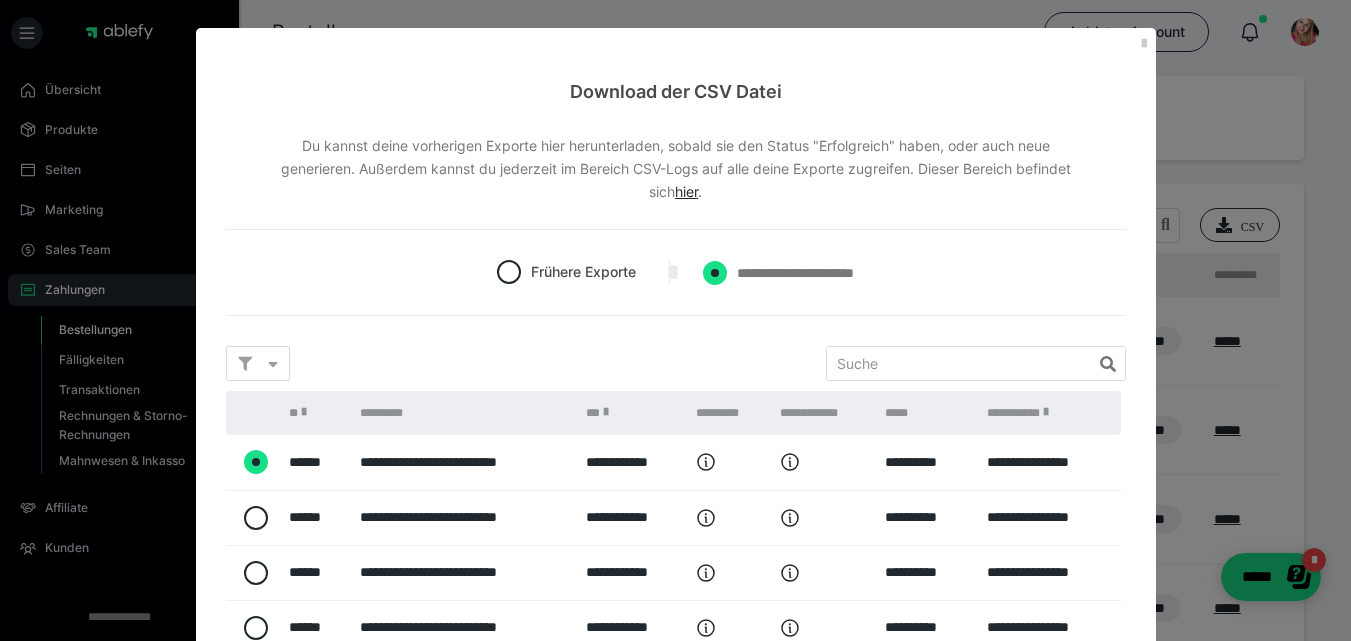 radio on "****" 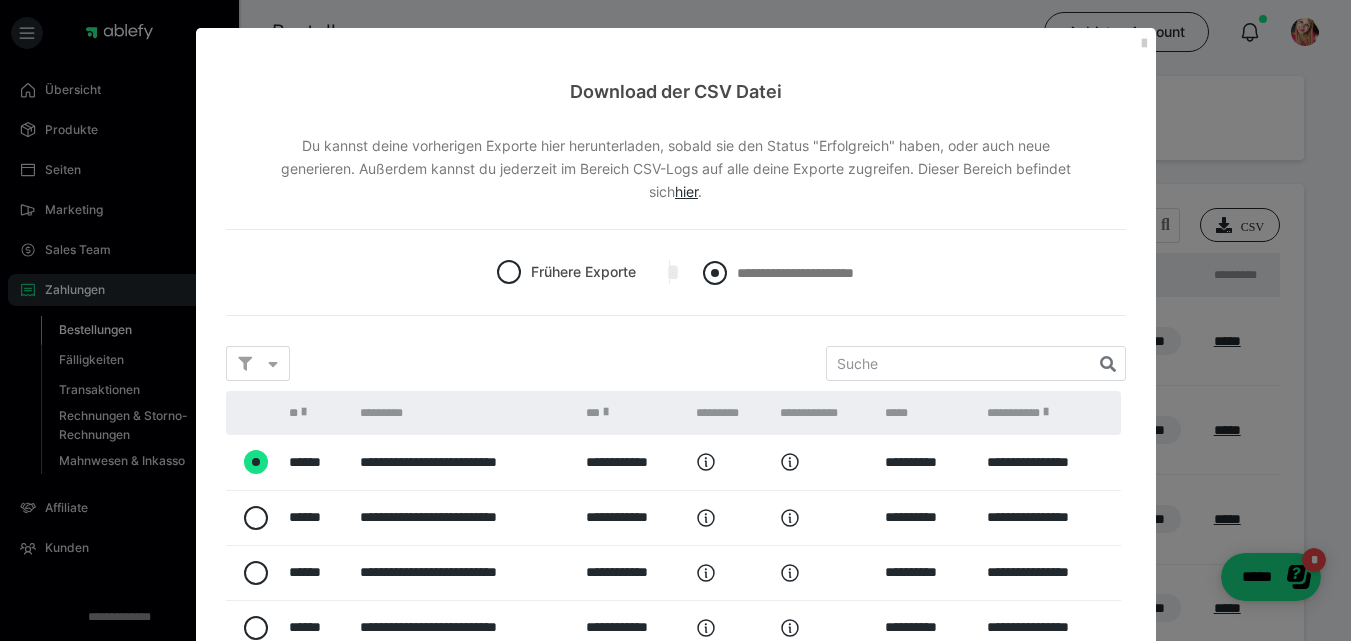 radio on "*****" 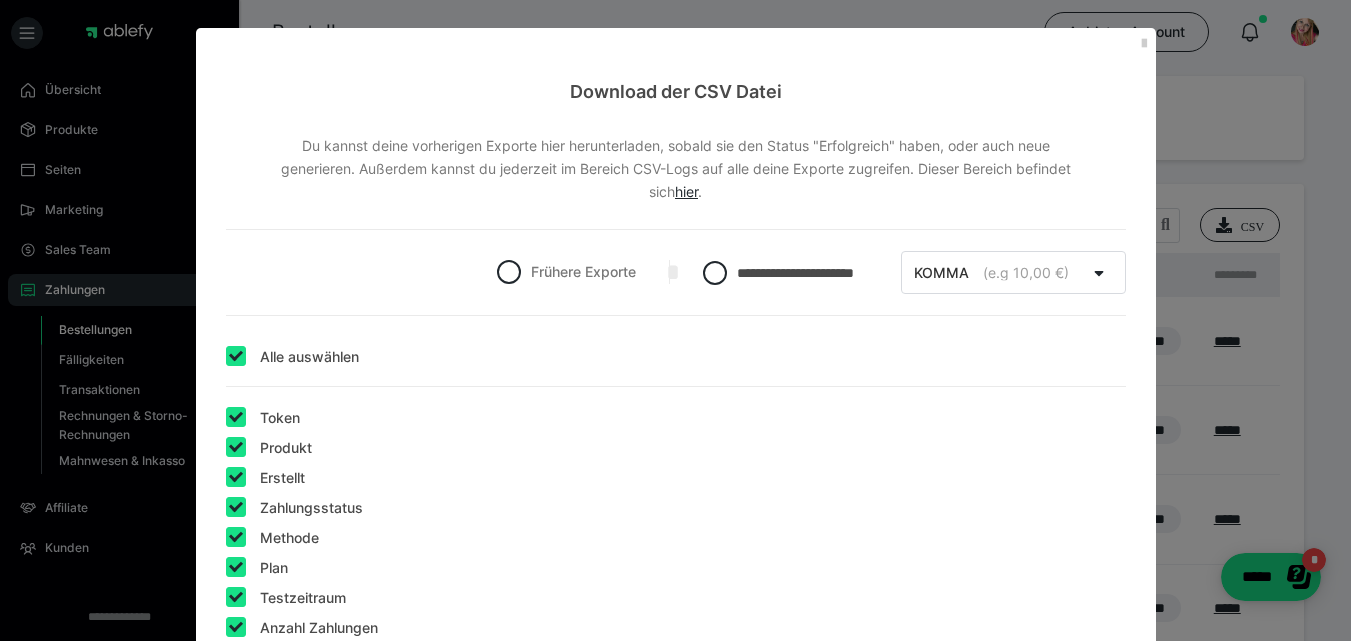 click on "Alle auswählen" at bounding box center (292, 361) 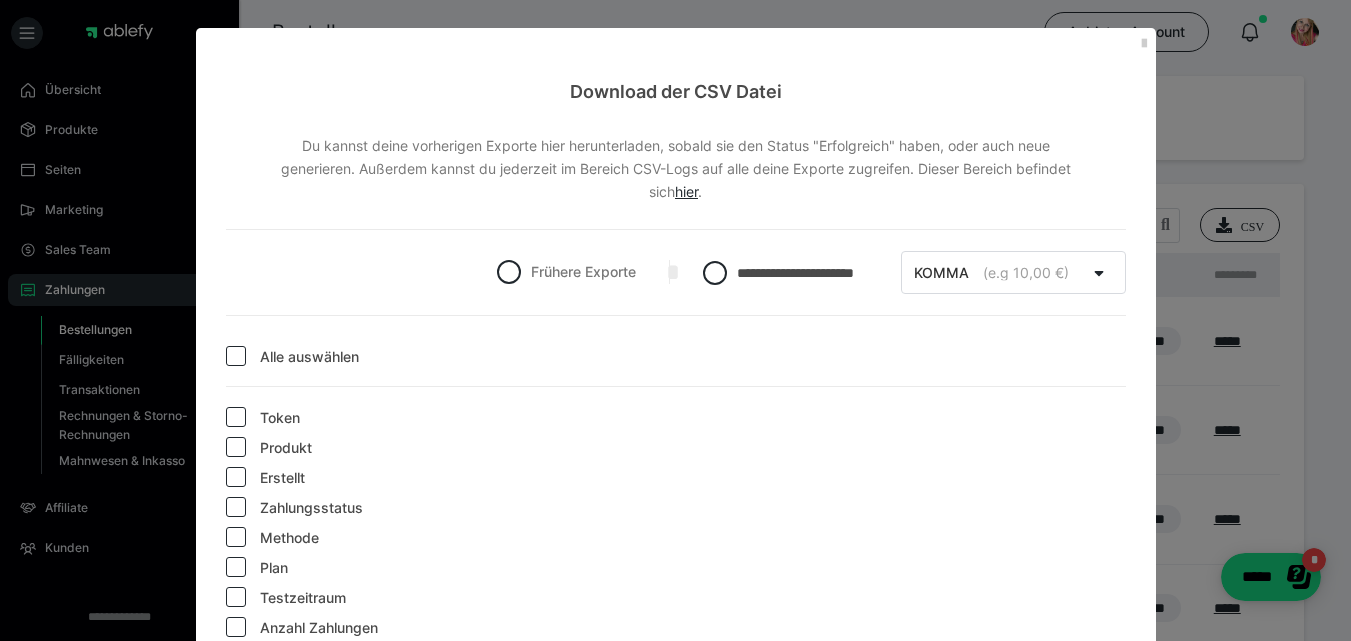 checkbox on "false" 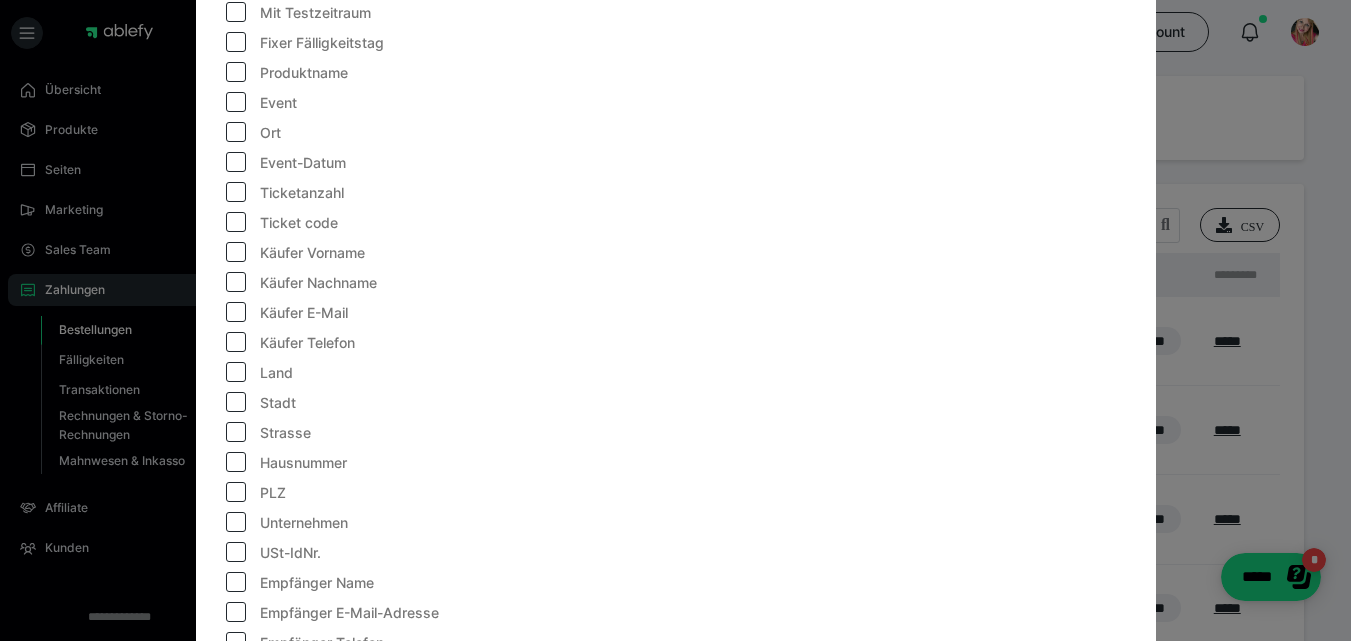 scroll, scrollTop: 1067, scrollLeft: 0, axis: vertical 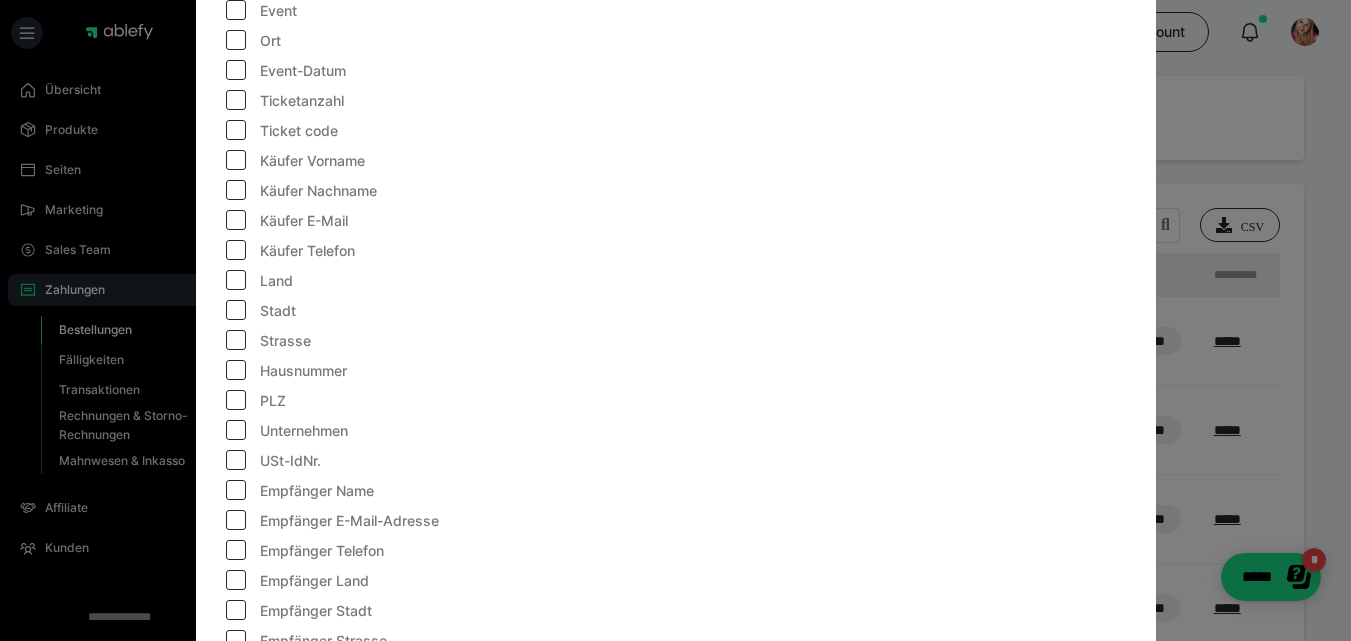 click at bounding box center [236, 160] 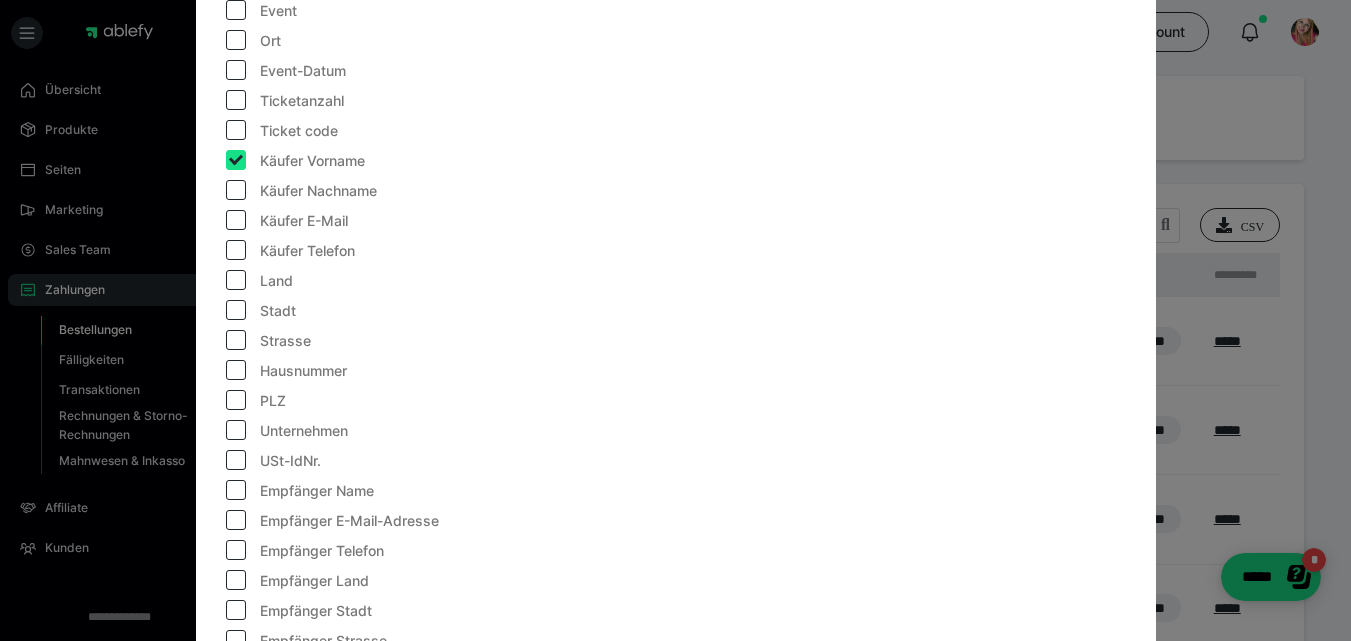 checkbox on "true" 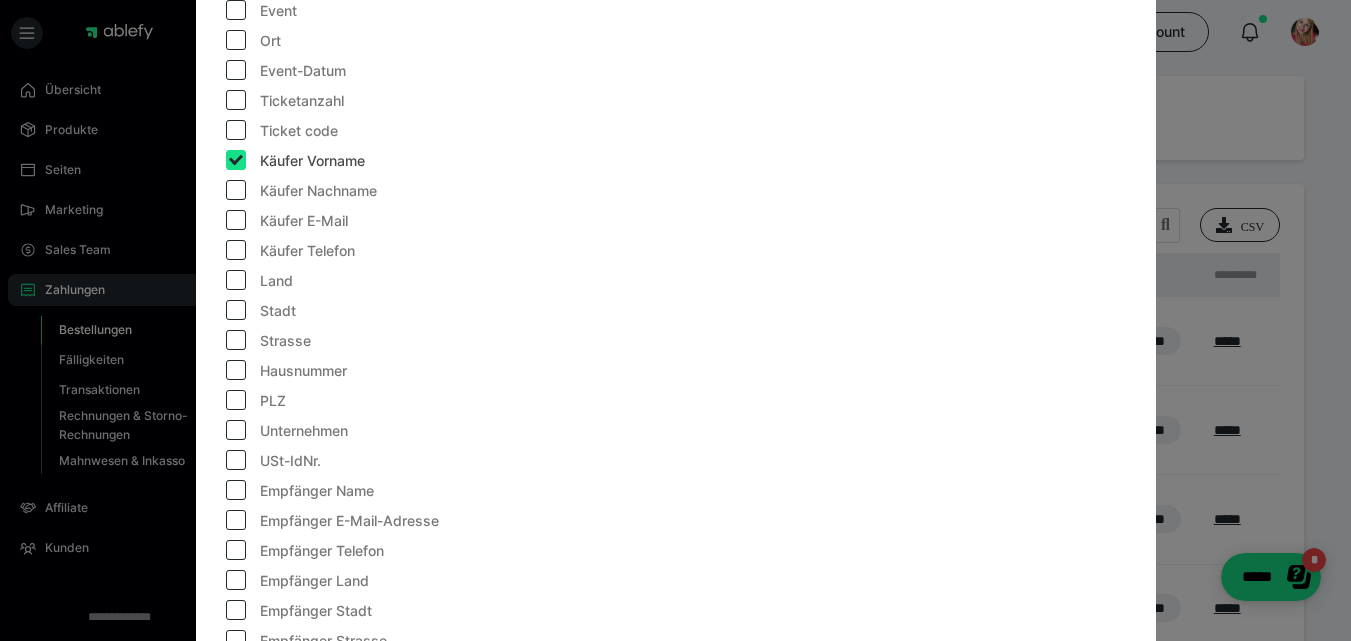 click at bounding box center [236, 190] 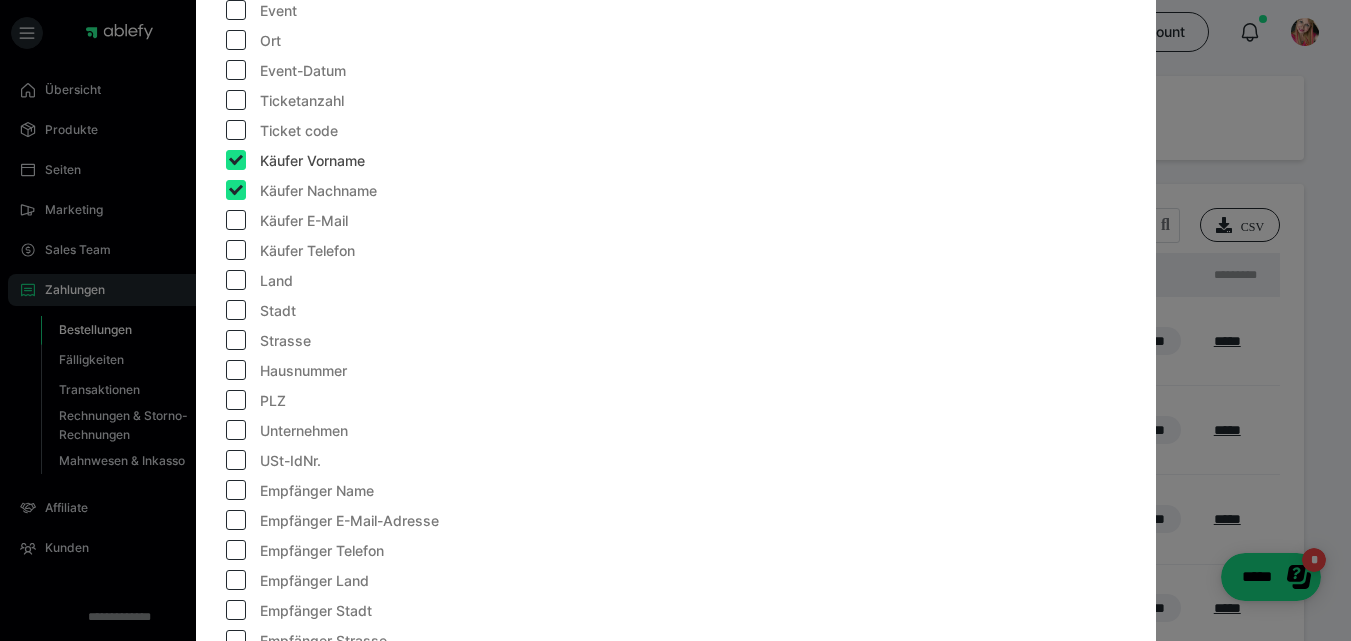 checkbox on "true" 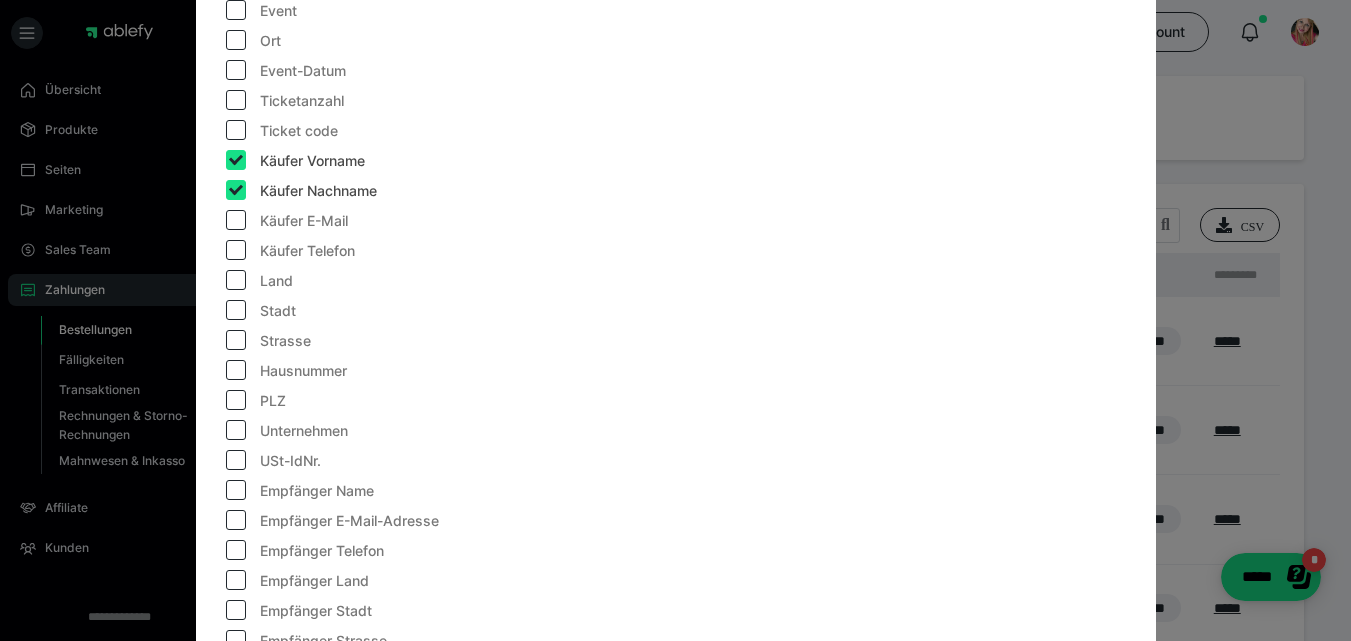 click at bounding box center (236, 220) 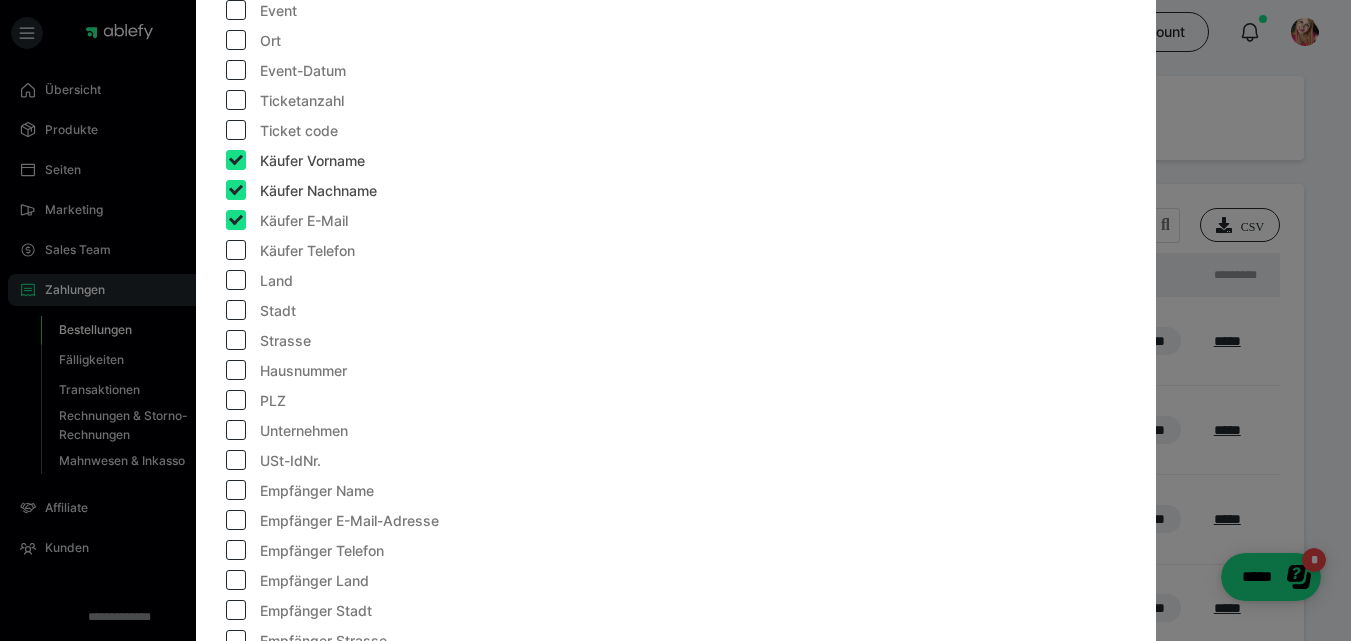 checkbox on "true" 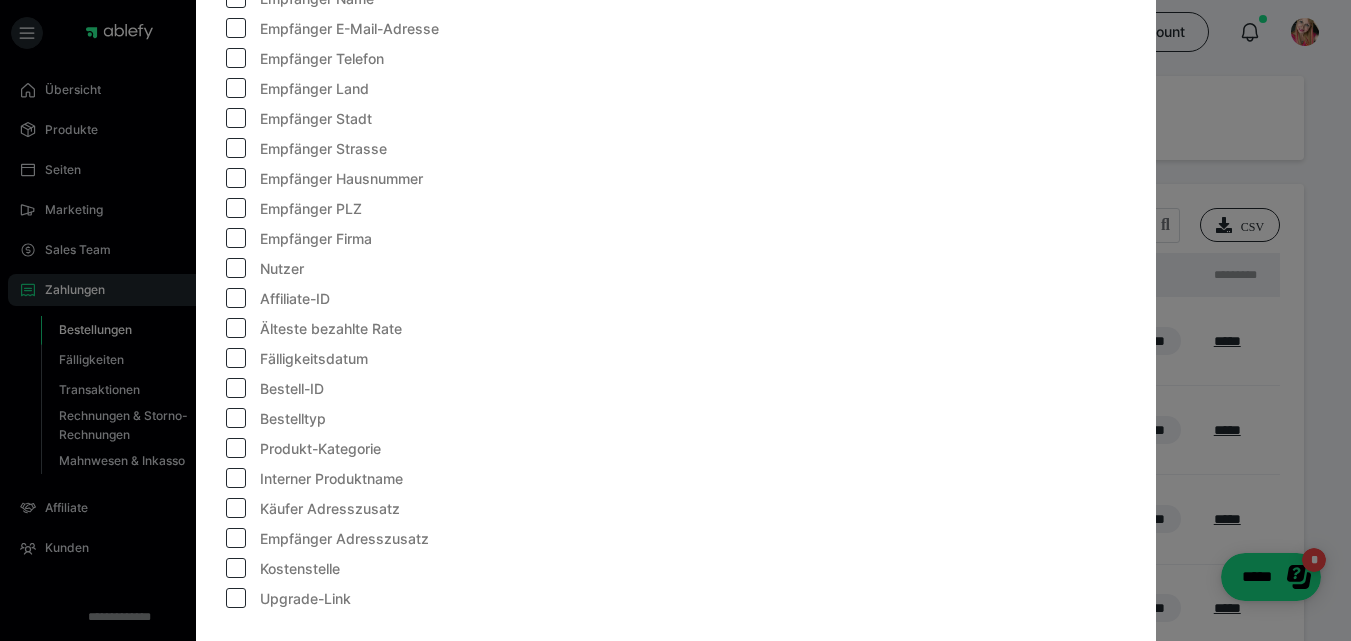 scroll, scrollTop: 1717, scrollLeft: 0, axis: vertical 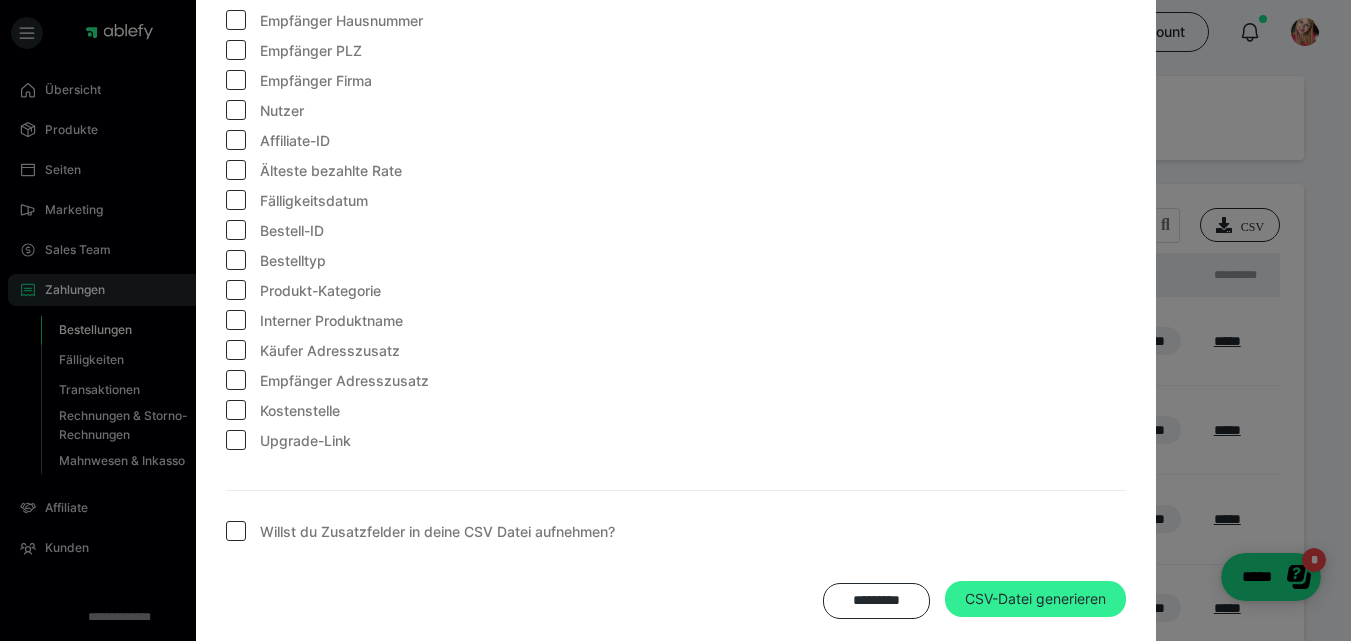 click on "CSV-Datei generieren" at bounding box center [1035, 599] 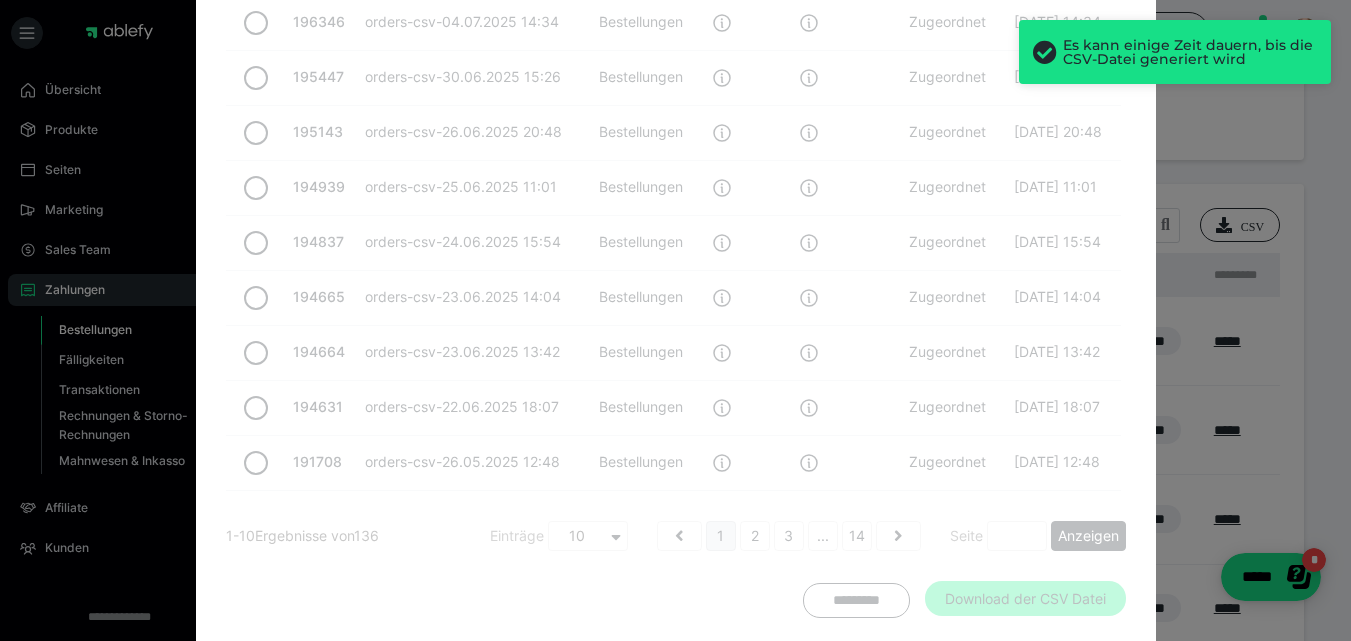radio on "false" 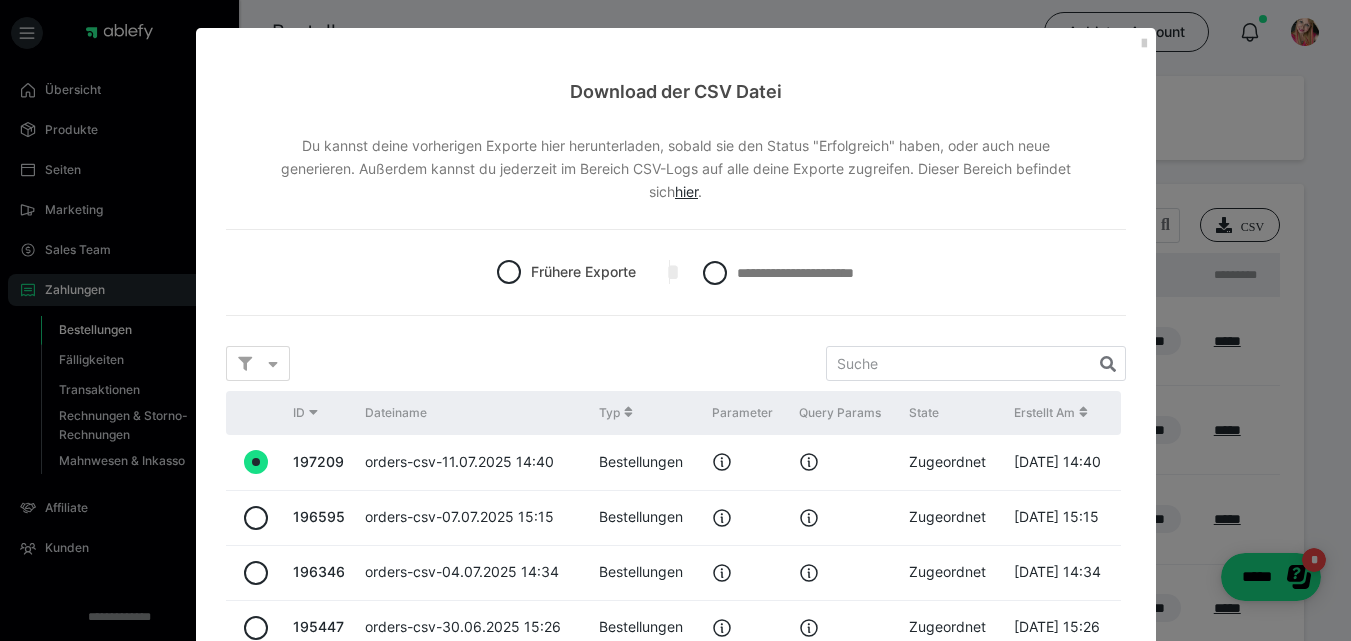 scroll, scrollTop: 521, scrollLeft: 0, axis: vertical 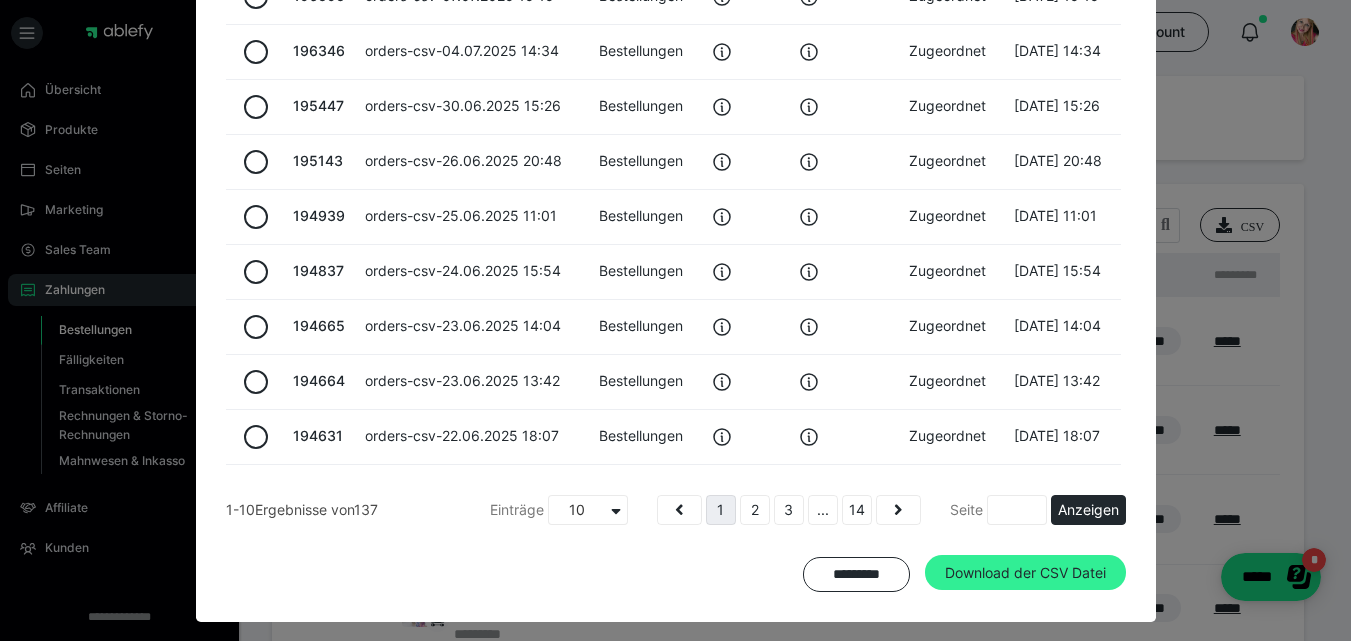 click on "Download der CSV Datei" at bounding box center (1025, 573) 